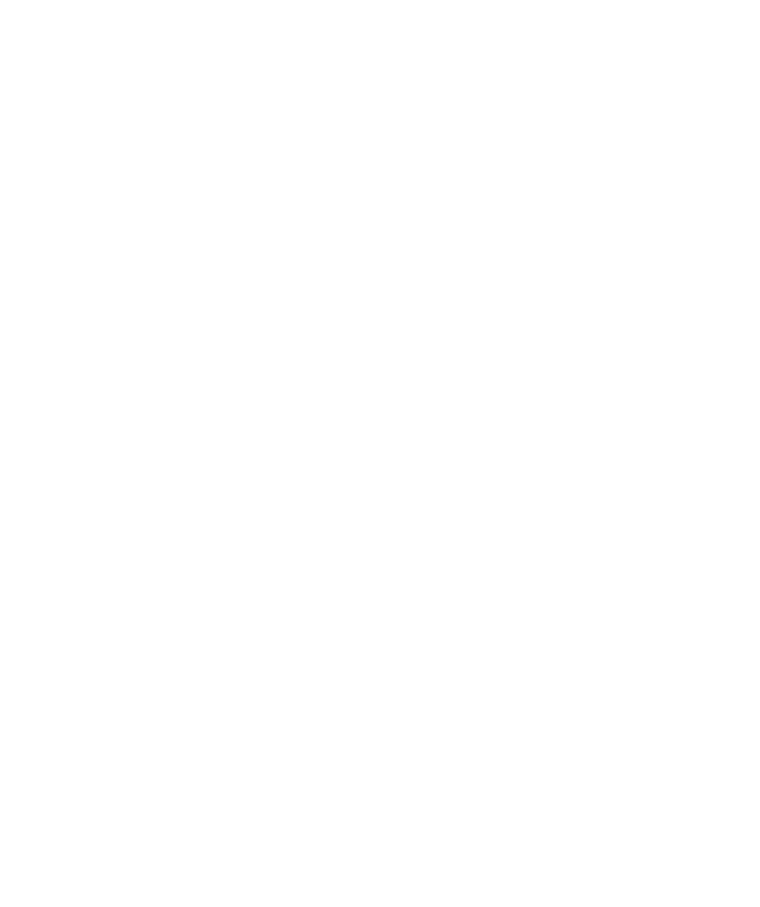 scroll, scrollTop: 0, scrollLeft: 0, axis: both 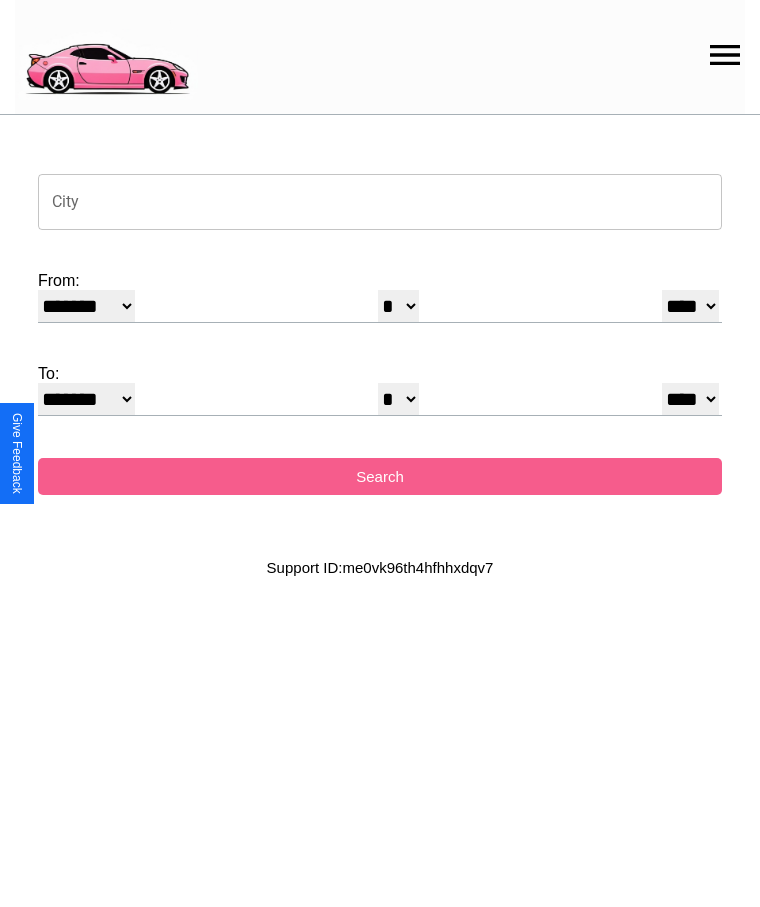 click 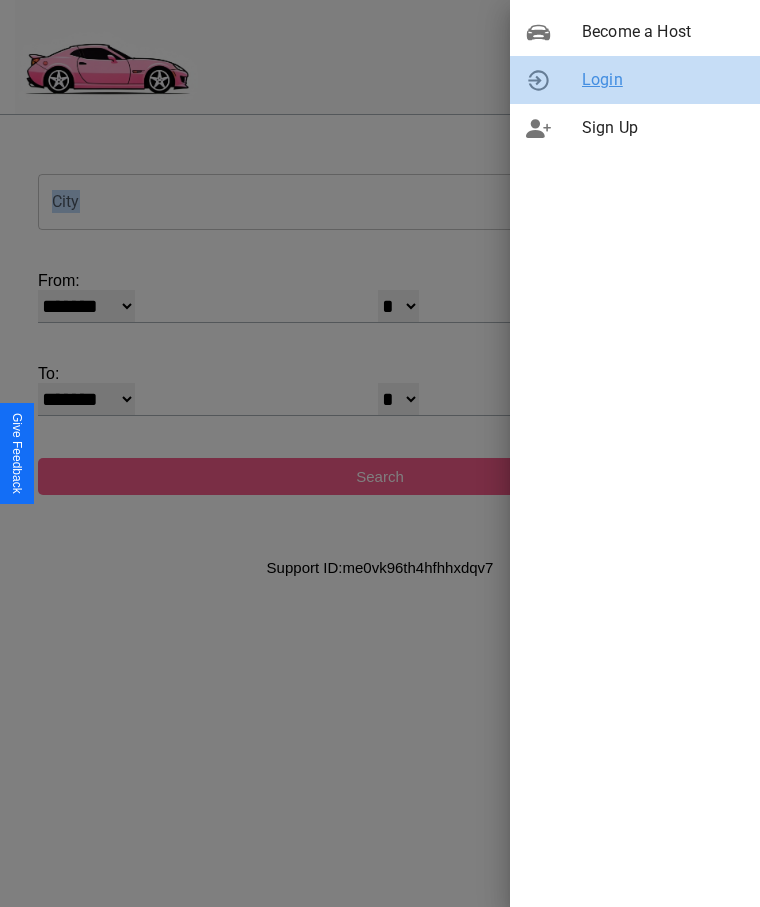 click on "Login" at bounding box center [663, 80] 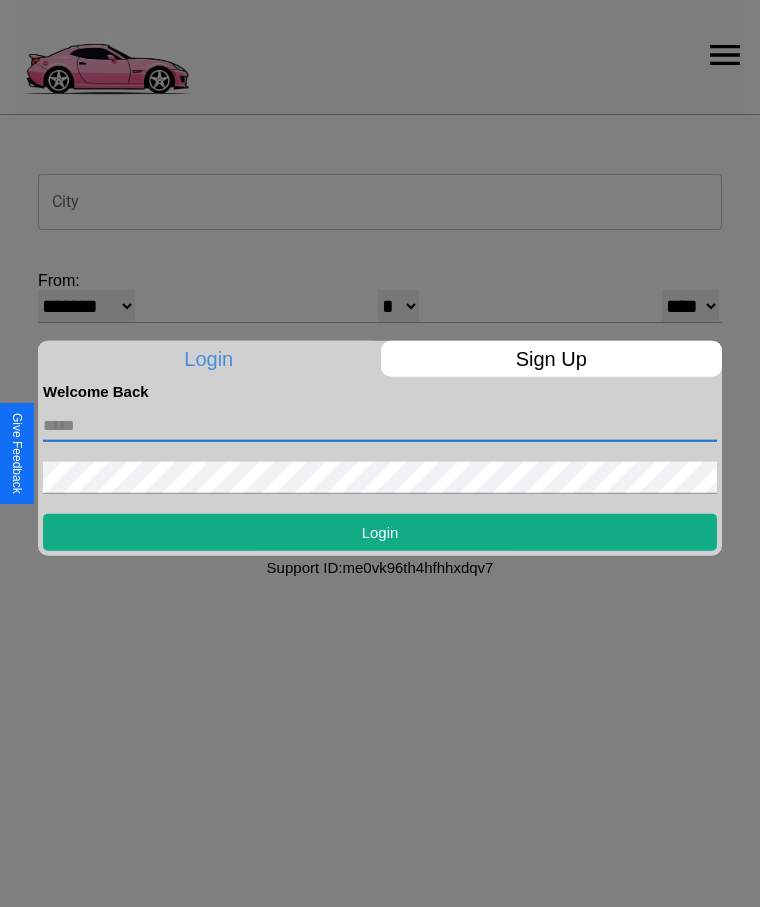 click at bounding box center (380, 425) 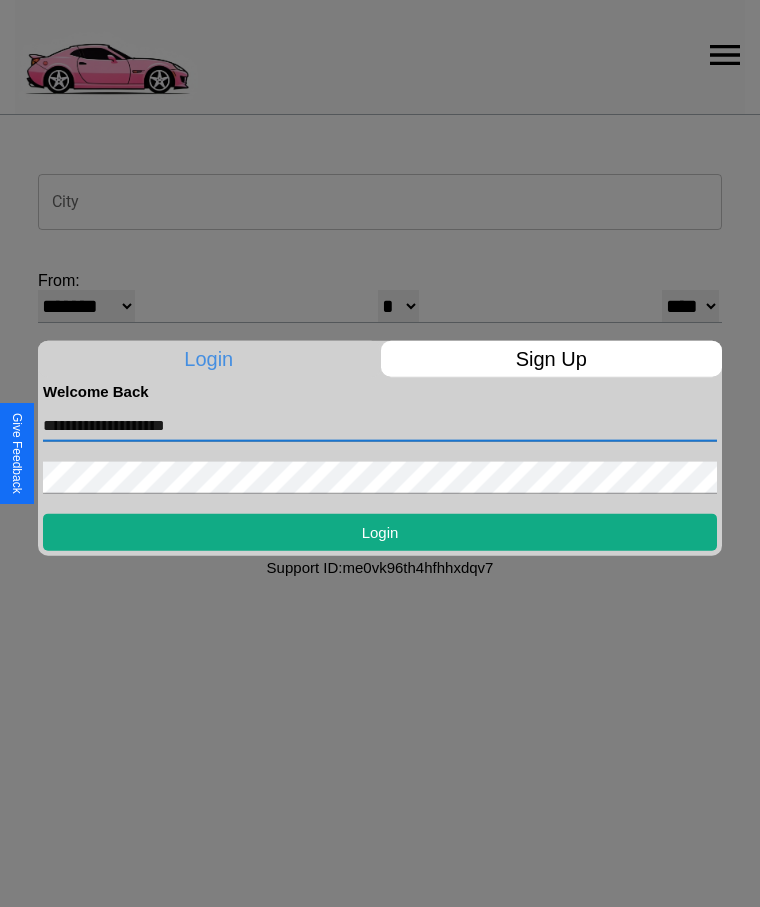 type on "**********" 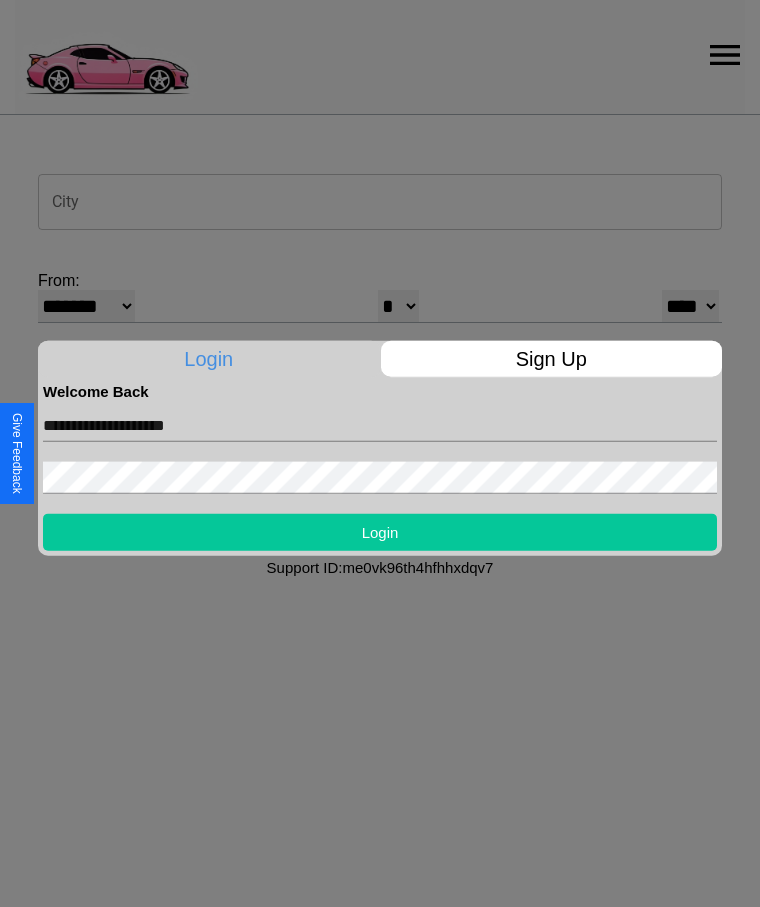 click on "Login" at bounding box center (380, 531) 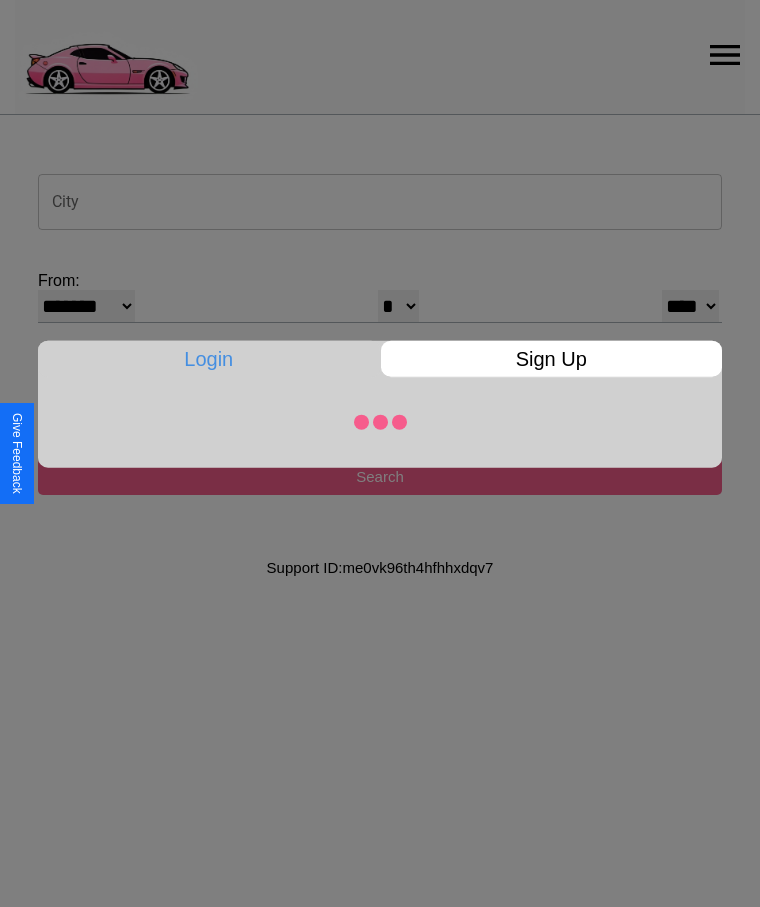 select on "*" 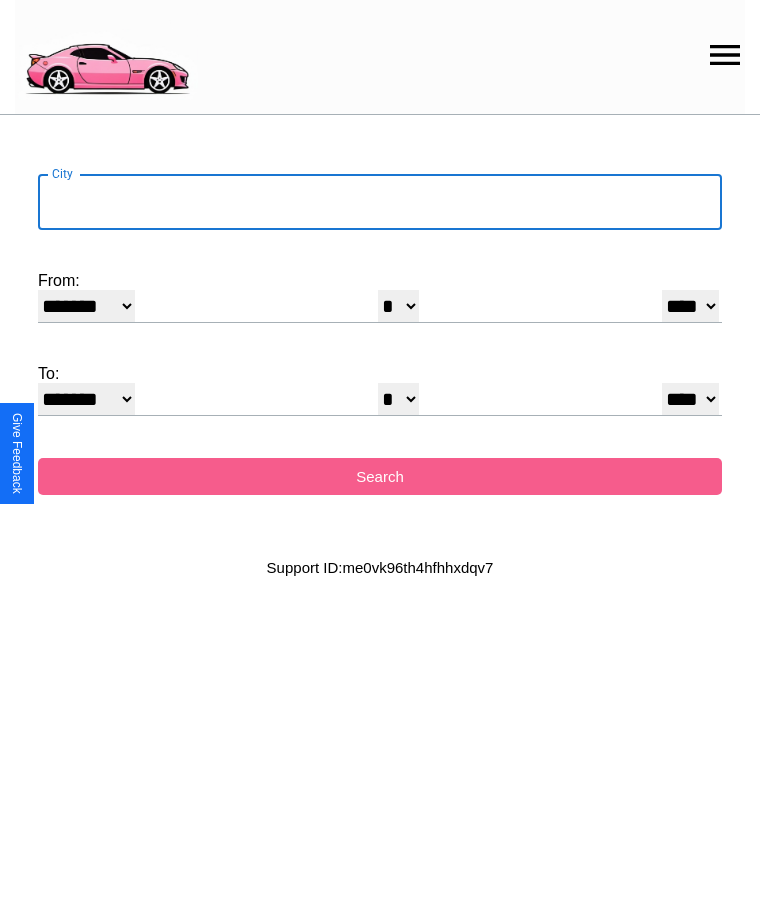 click on "City" at bounding box center (380, 202) 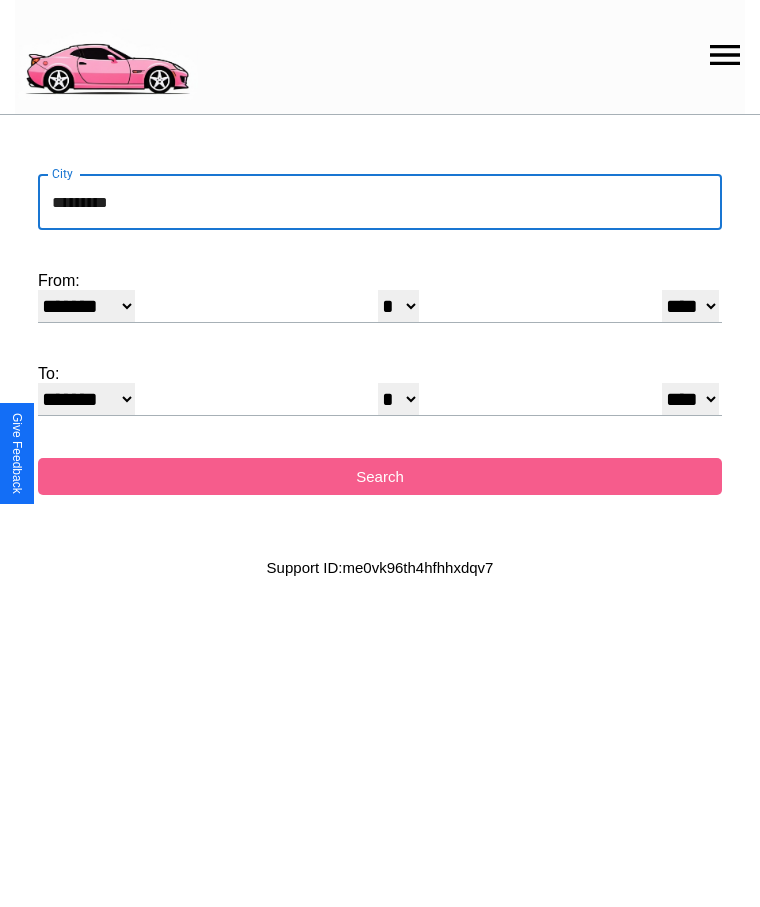 type on "*********" 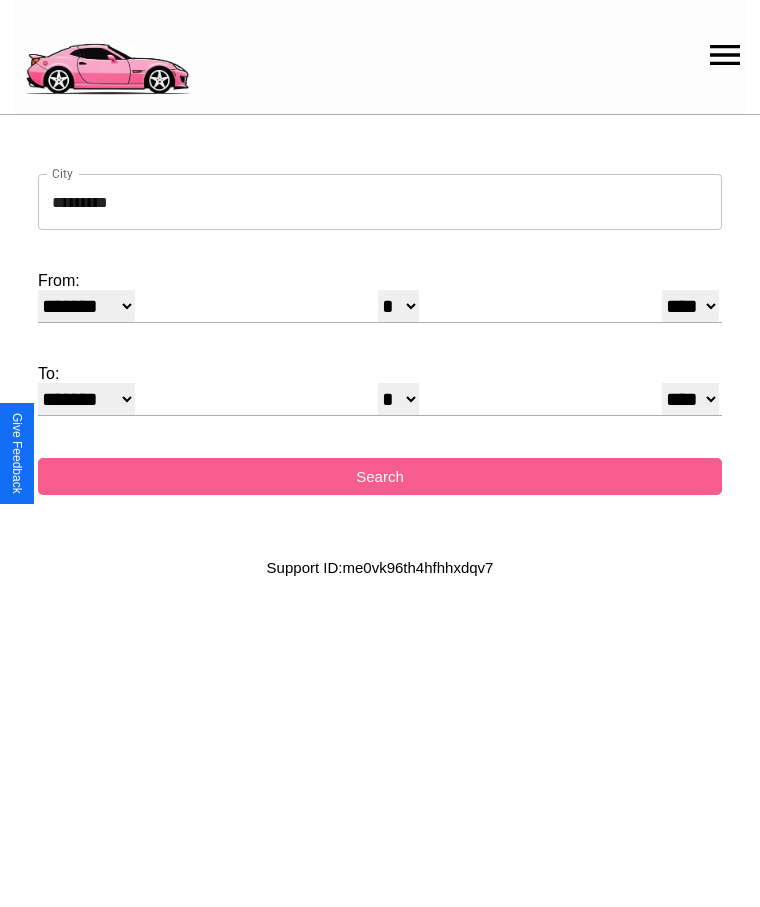 click on "******* ******** ***** ***** *** **** **** ****** ********* ******* ******** ********" at bounding box center [86, 306] 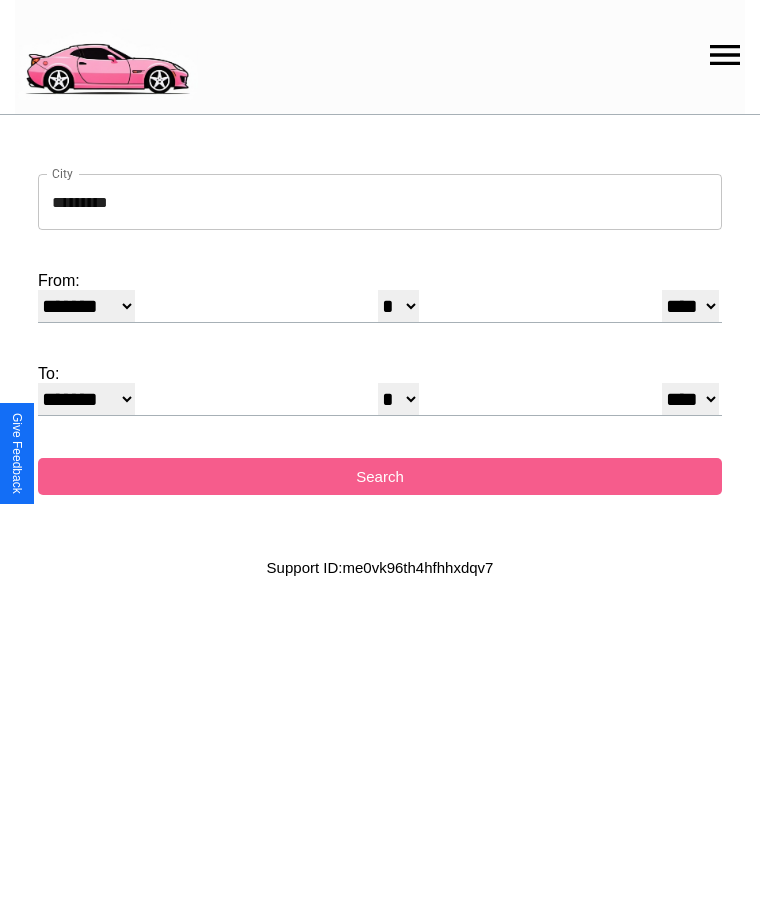 select on "**" 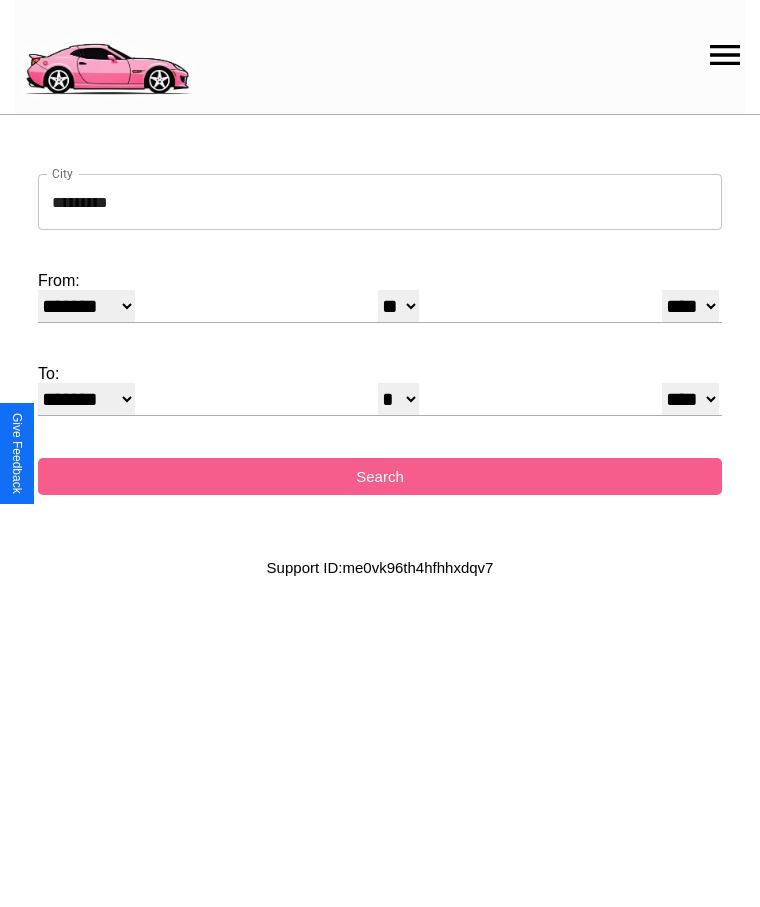select on "**" 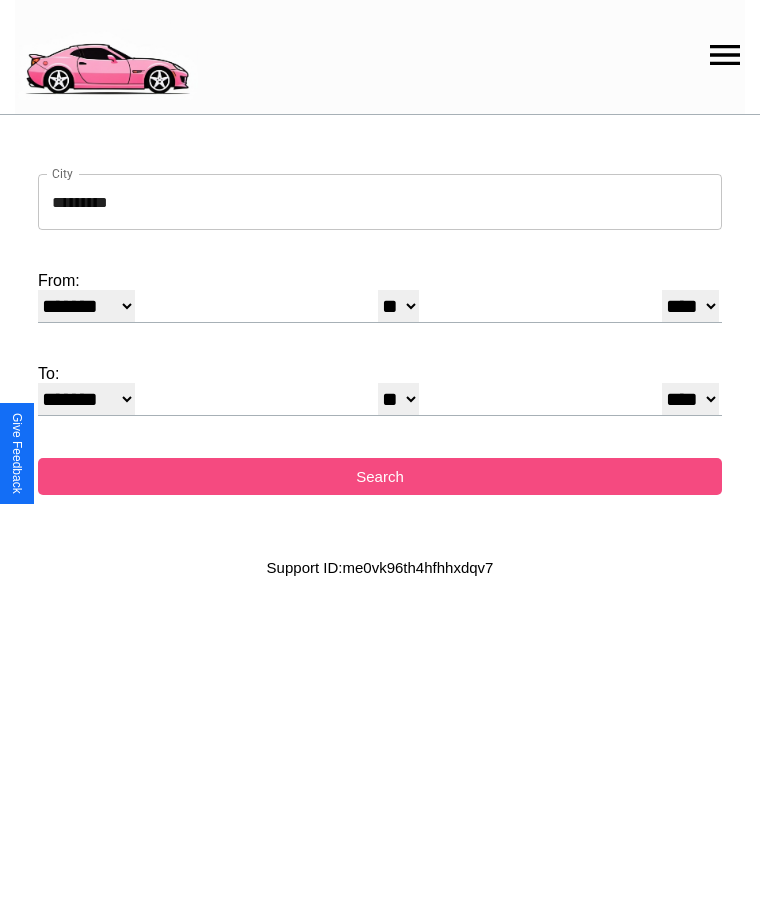 click on "Search" at bounding box center (380, 476) 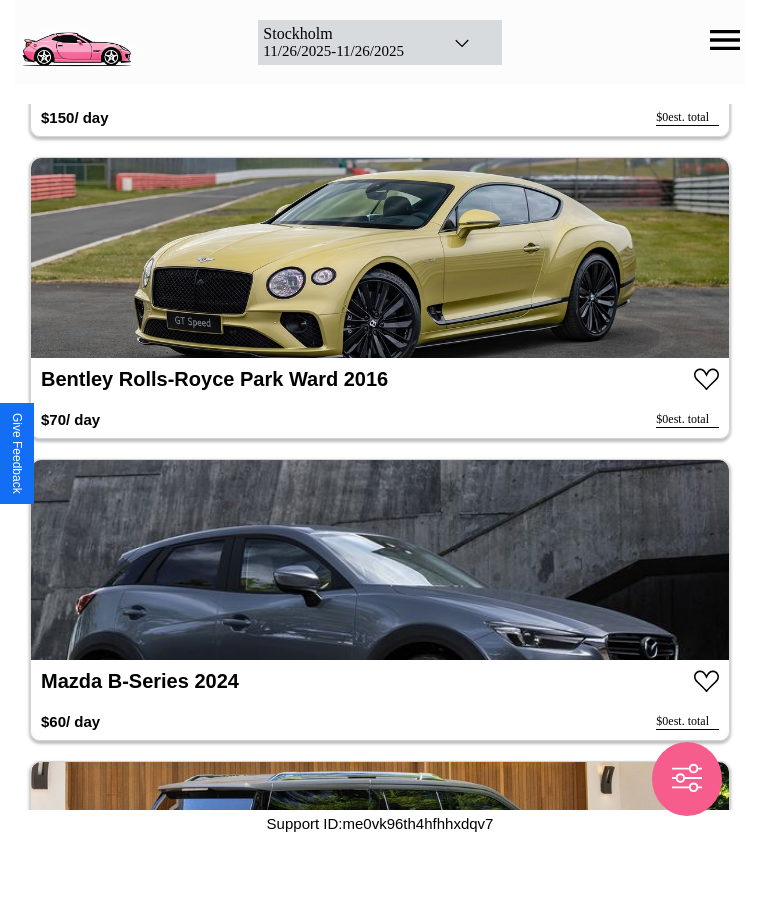 scroll, scrollTop: 14918, scrollLeft: 0, axis: vertical 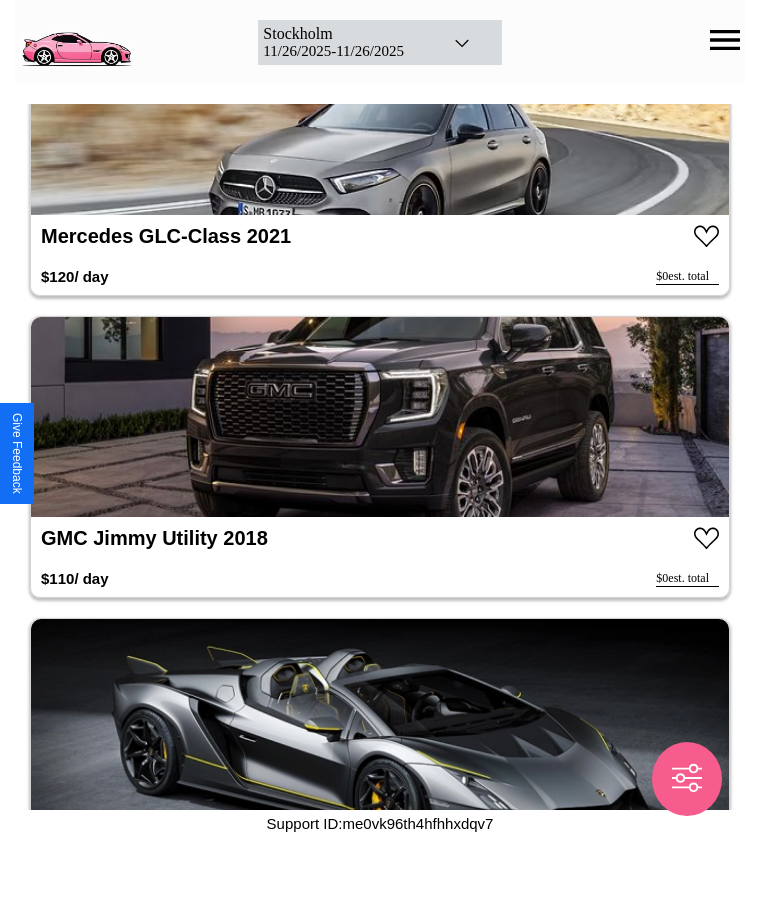 click at bounding box center [380, 417] 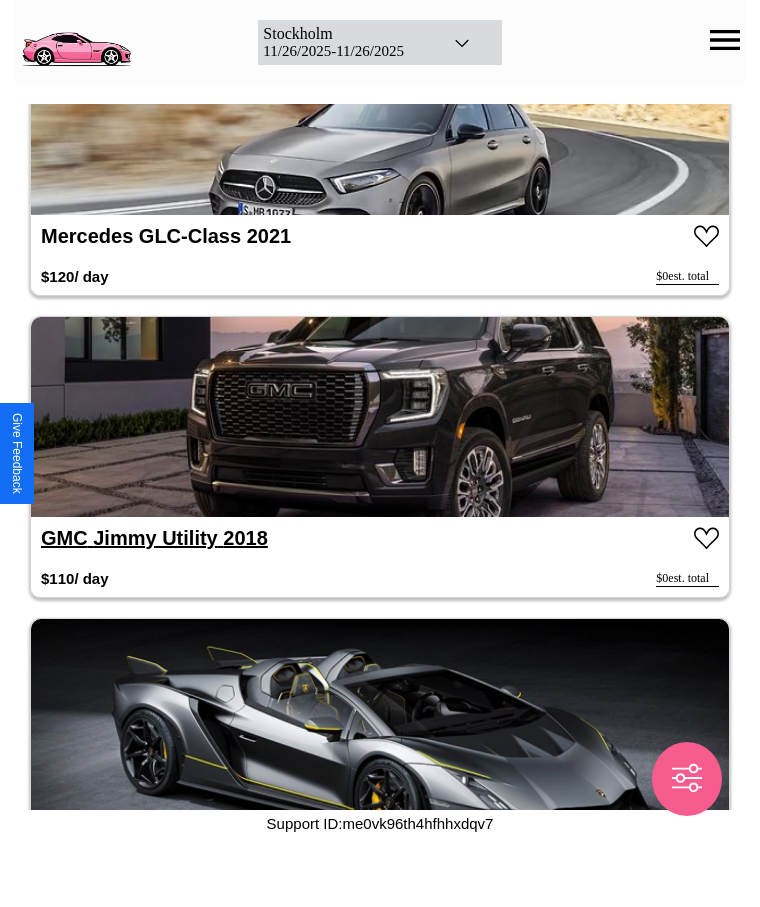 click on "GMC   Jimmy Utility   2018" at bounding box center (154, 538) 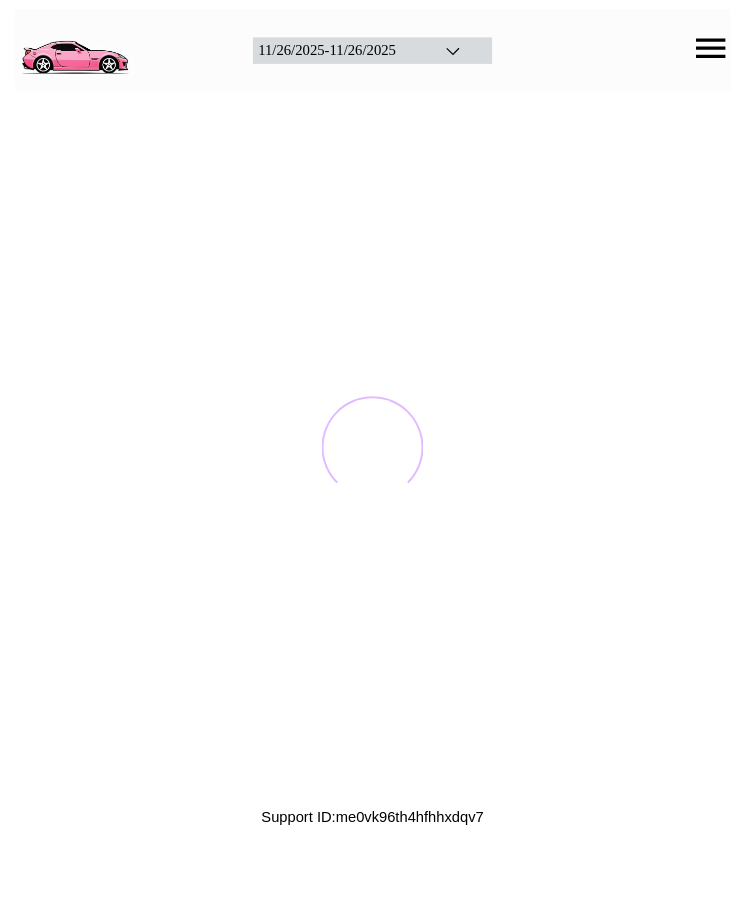 scroll, scrollTop: 0, scrollLeft: 0, axis: both 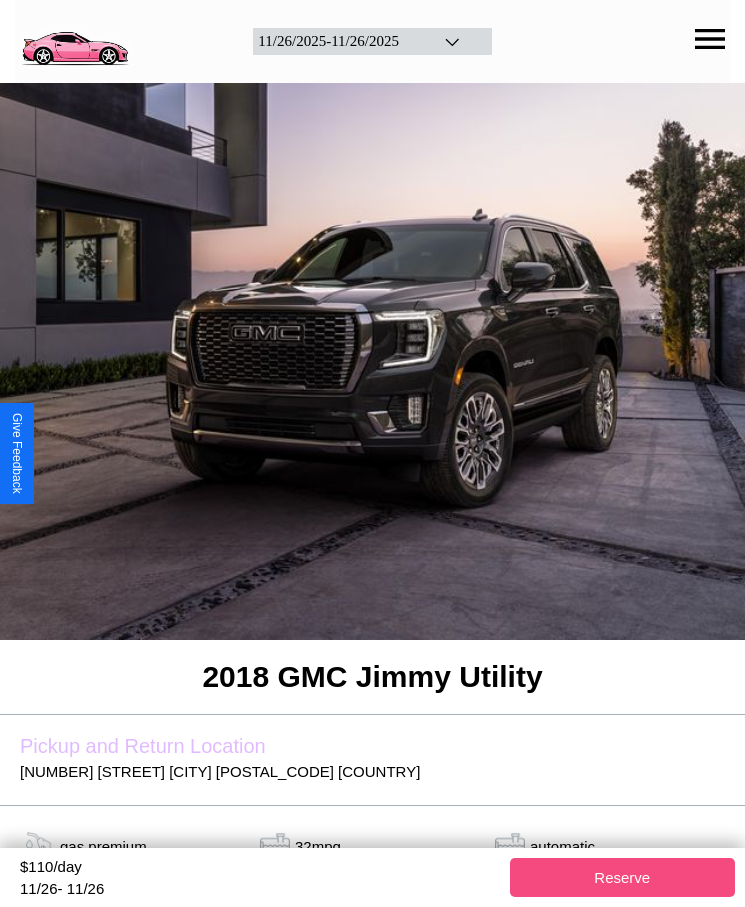click on "Reserve" at bounding box center [623, 877] 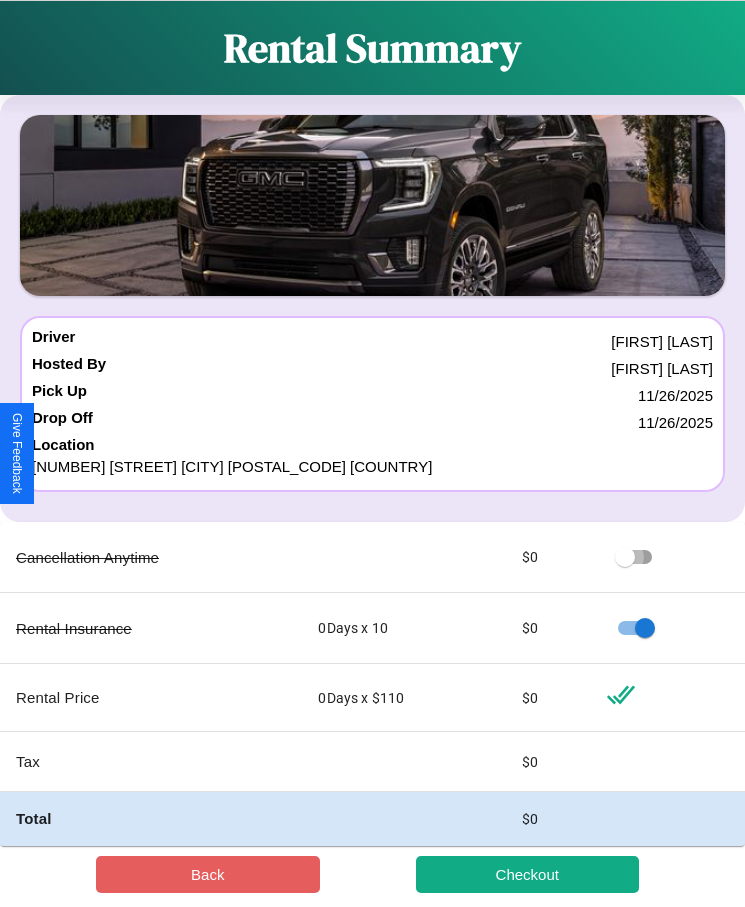 scroll, scrollTop: 23, scrollLeft: 0, axis: vertical 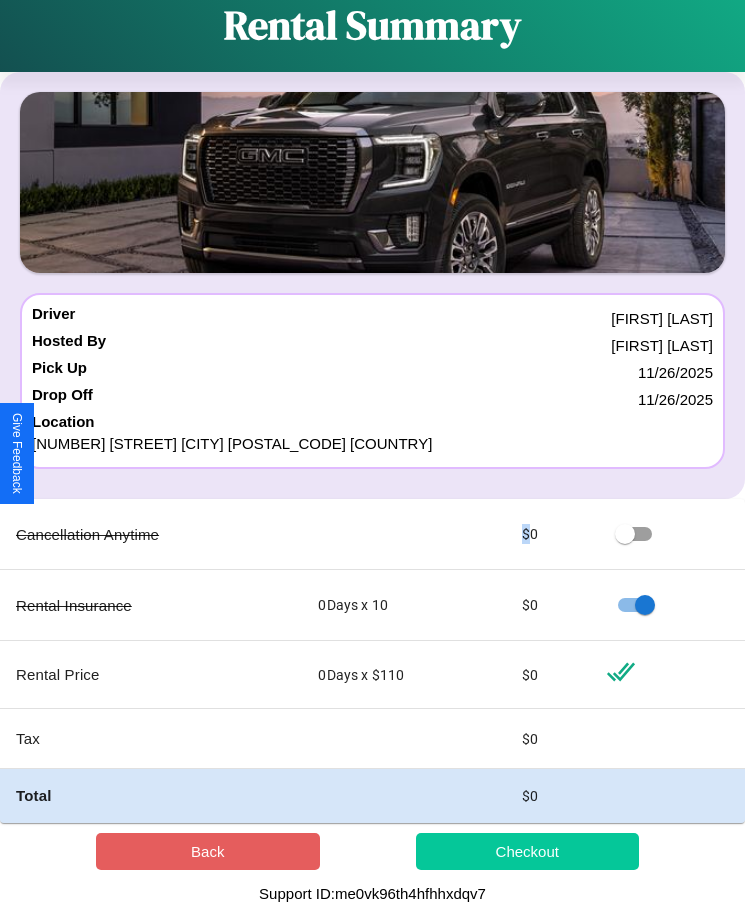 click on "Checkout" at bounding box center [528, 851] 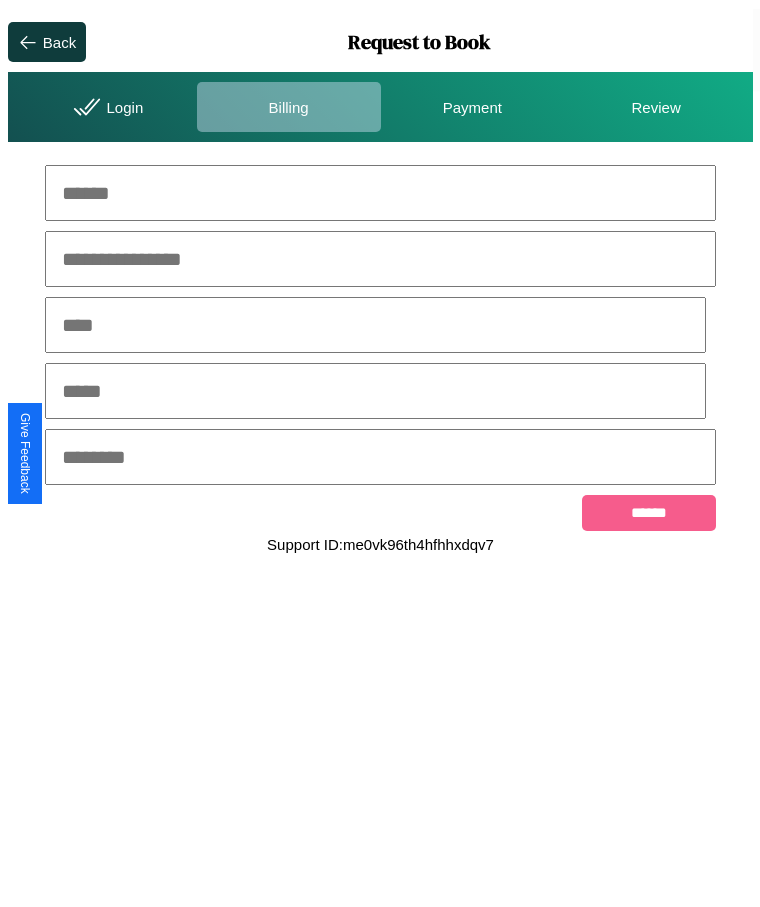 scroll, scrollTop: 0, scrollLeft: 0, axis: both 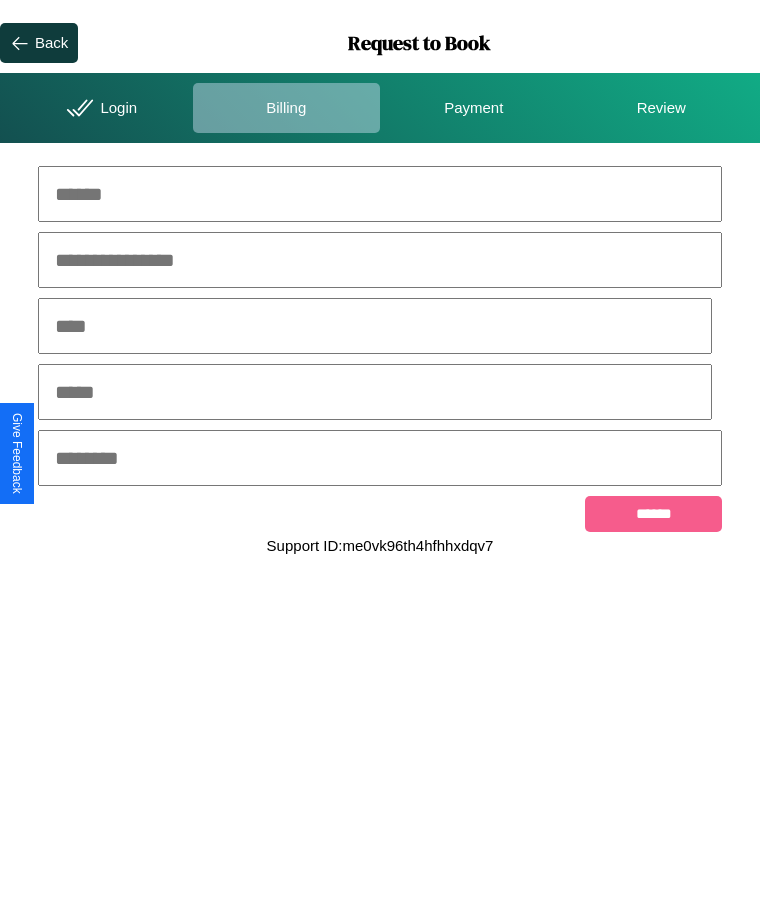 click at bounding box center [380, 194] 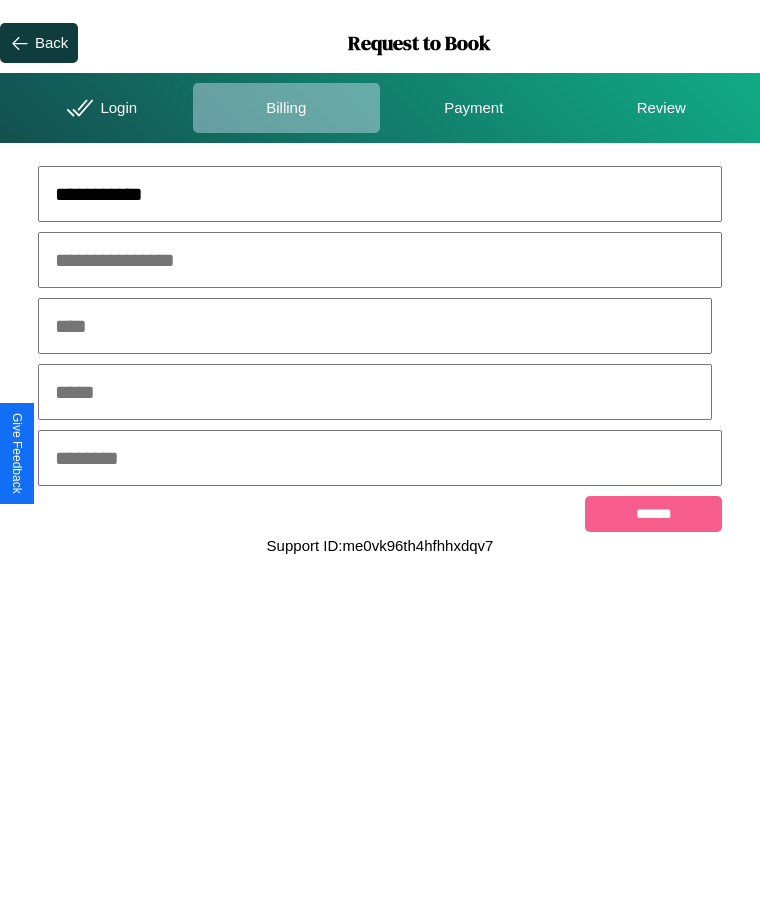 type on "**********" 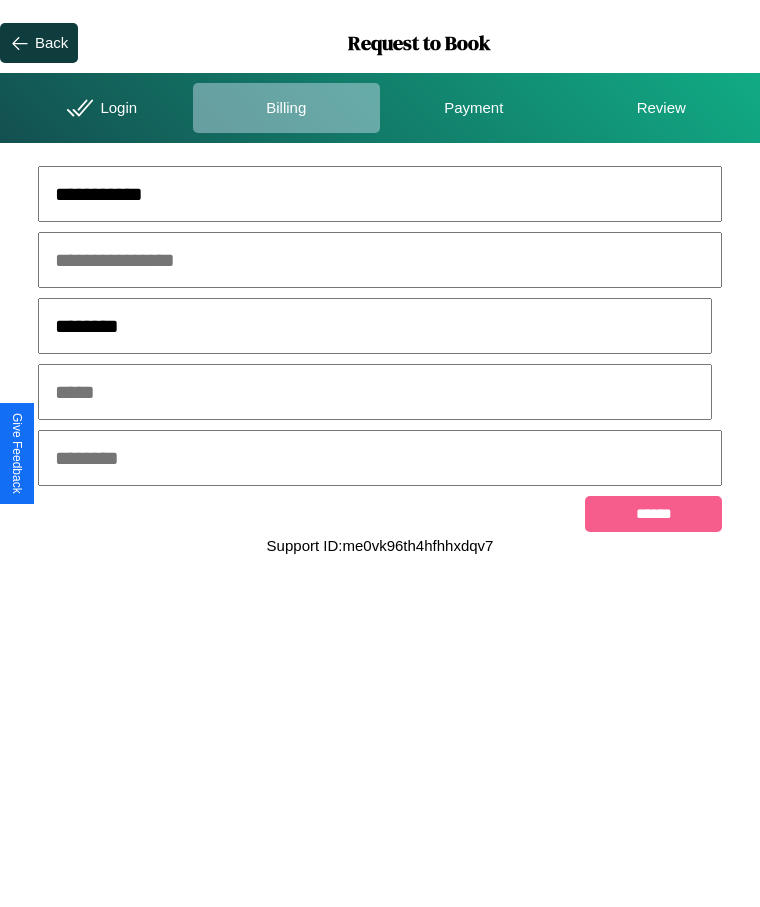type on "********" 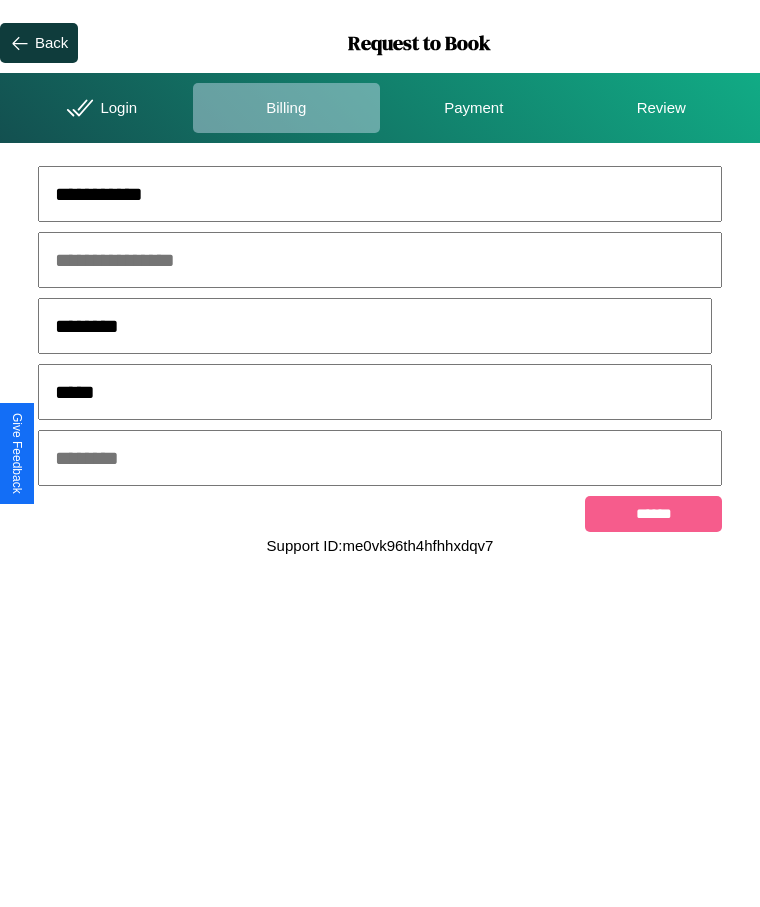 type on "*****" 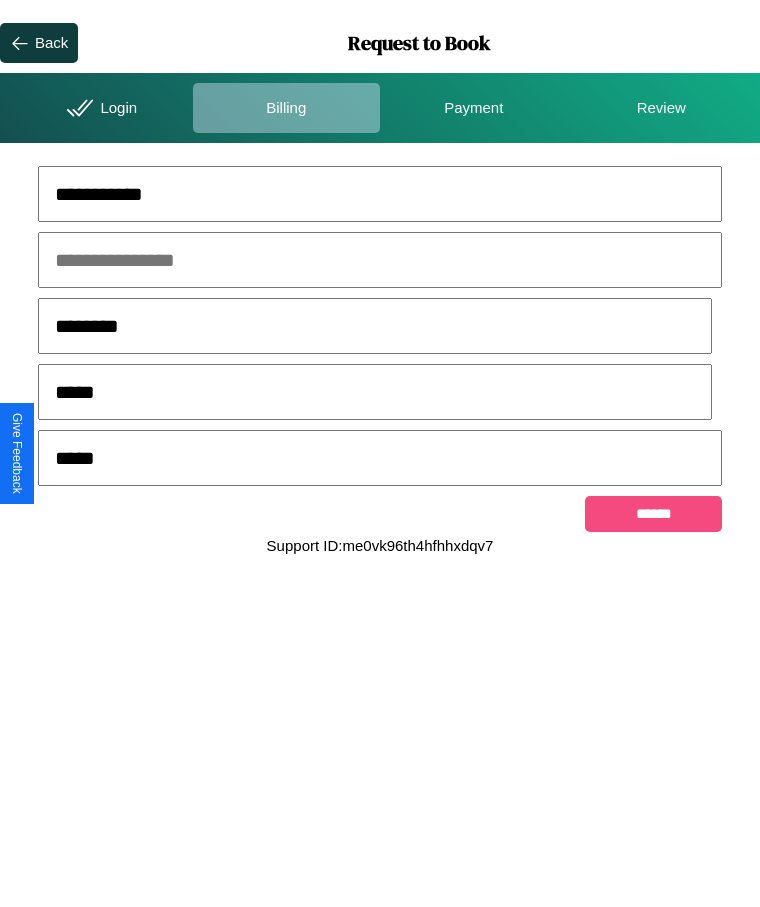 type on "*****" 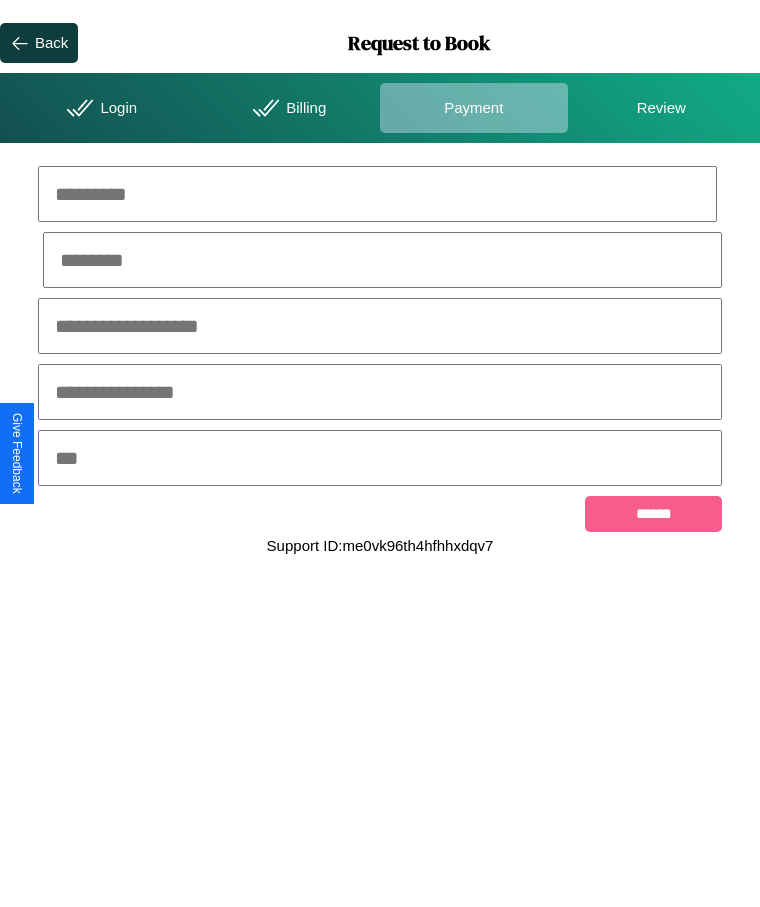click at bounding box center (377, 194) 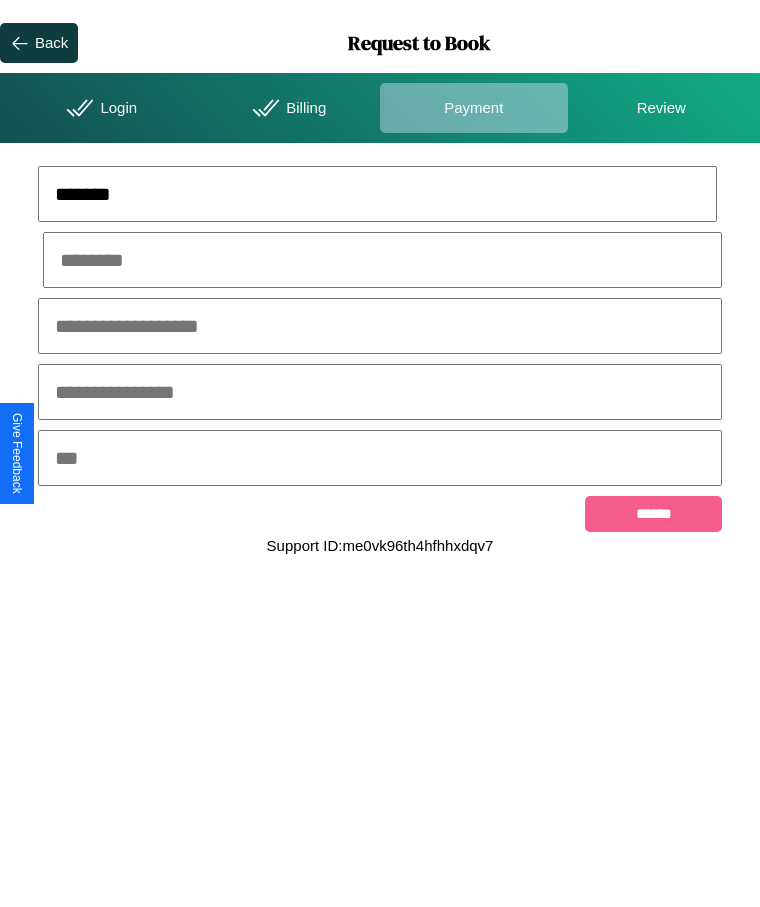 type on "*******" 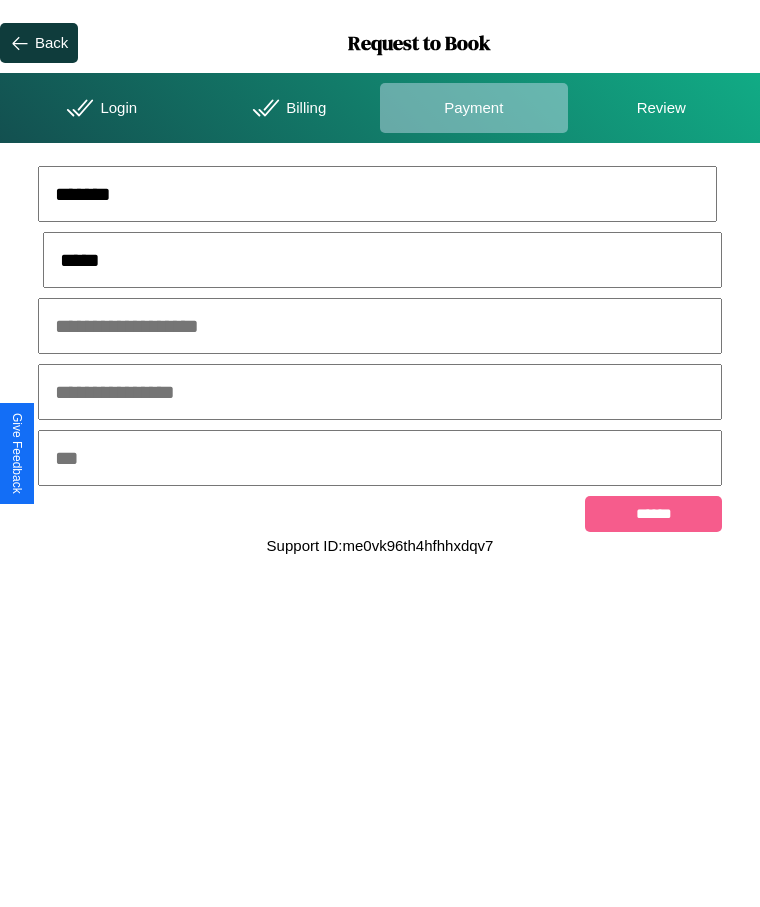 type on "*****" 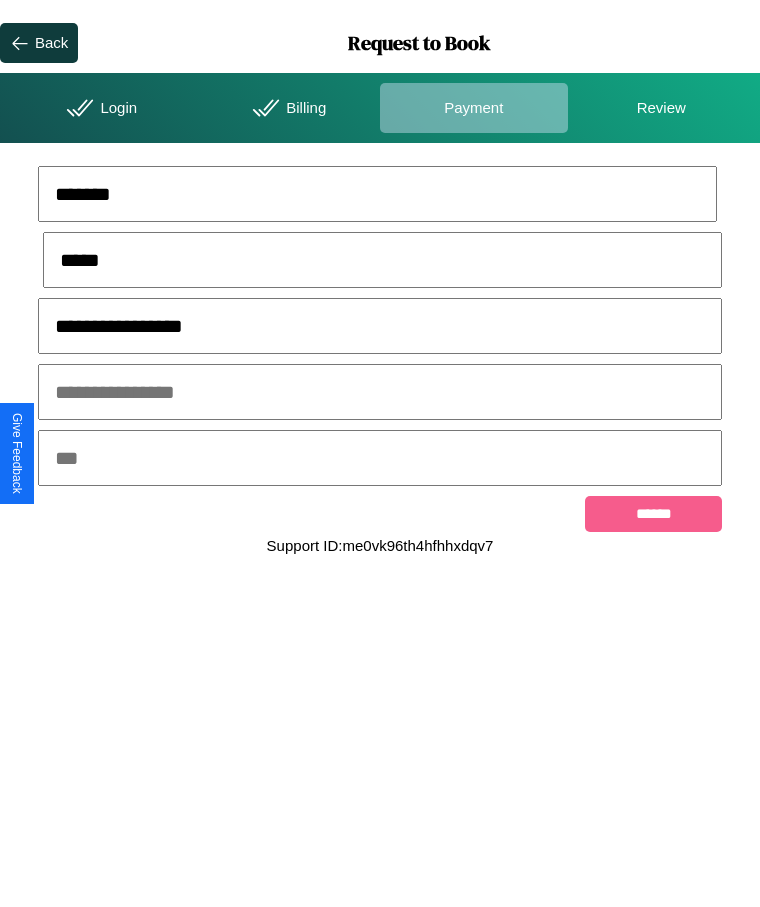 type on "**********" 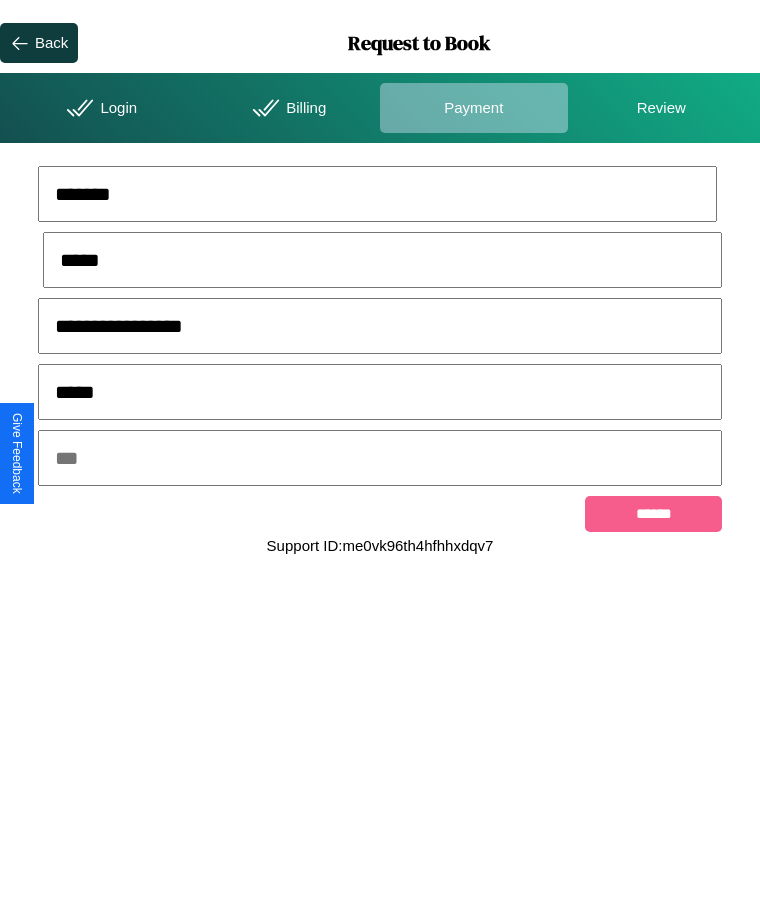 type on "*****" 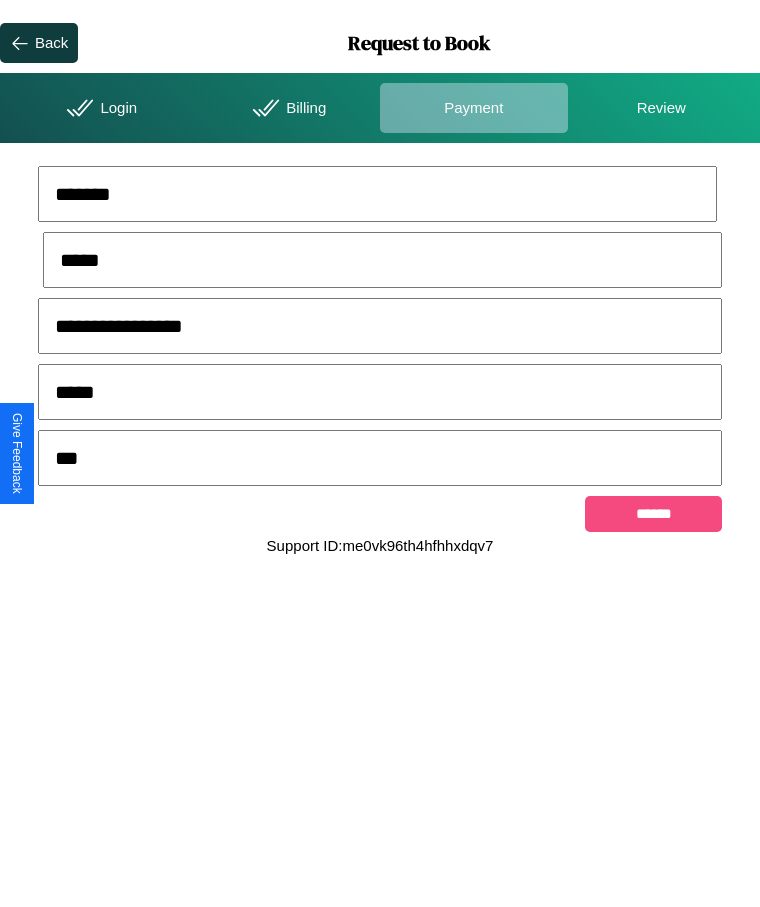 type on "***" 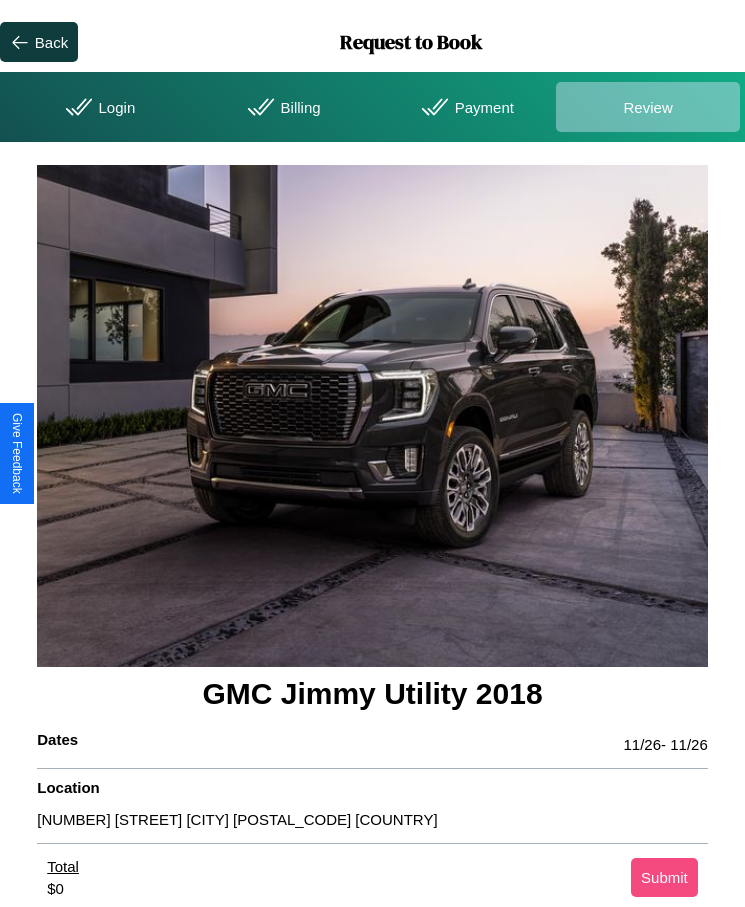 click on "Submit" at bounding box center (664, 877) 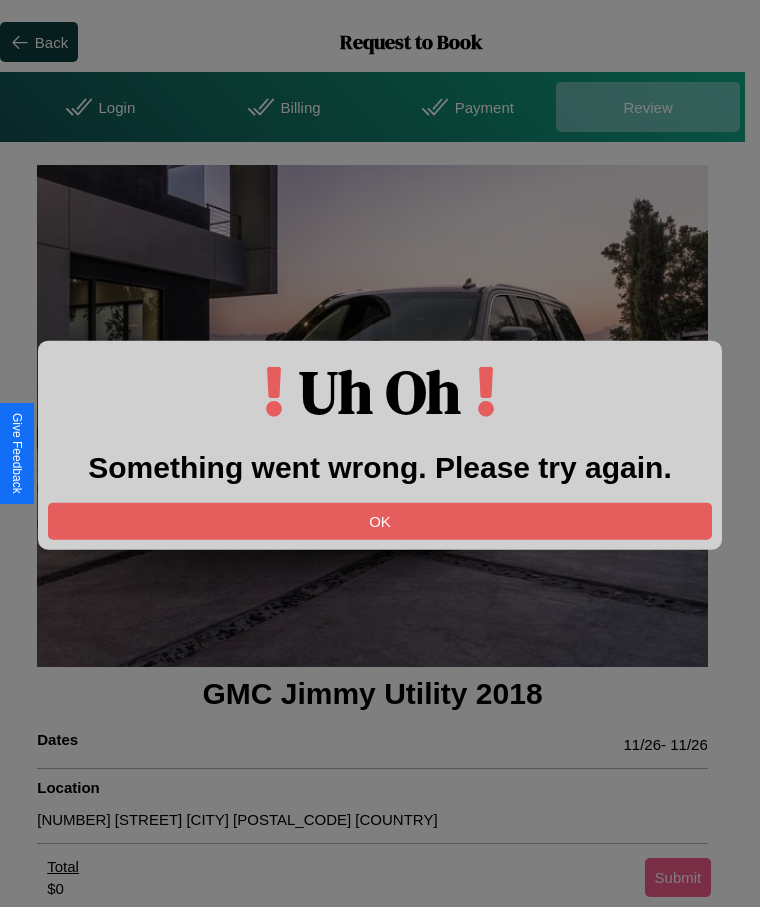 click at bounding box center (380, 453) 